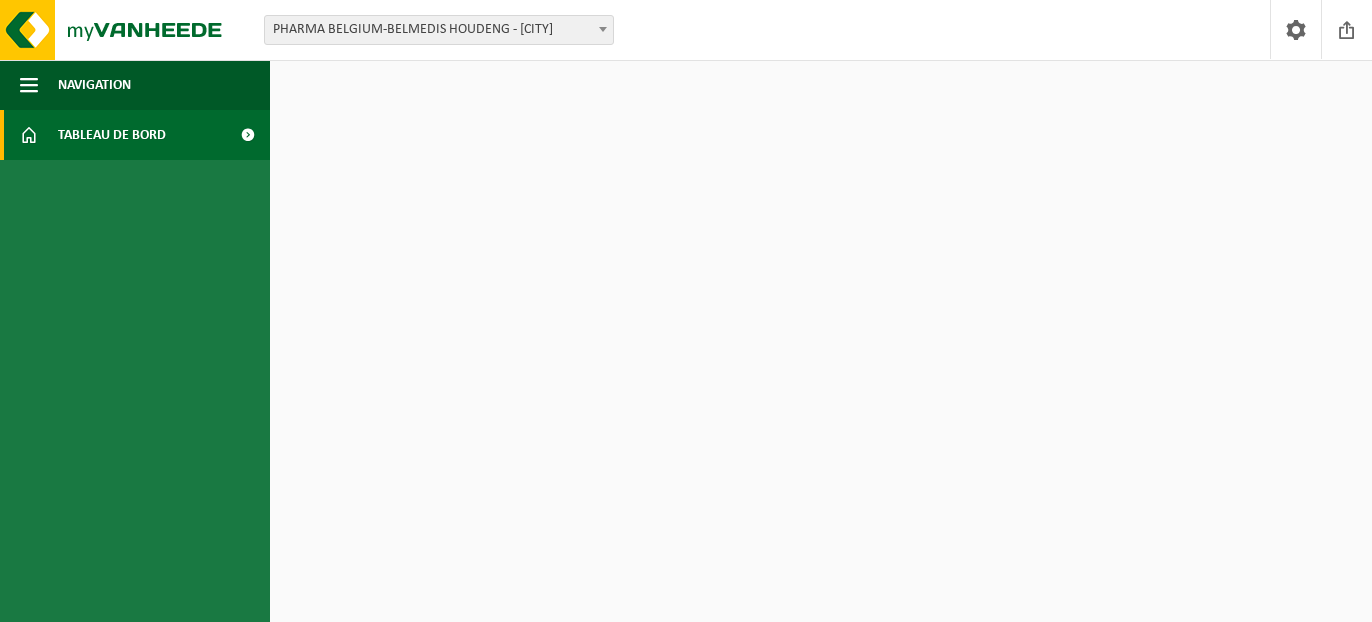 scroll, scrollTop: 0, scrollLeft: 0, axis: both 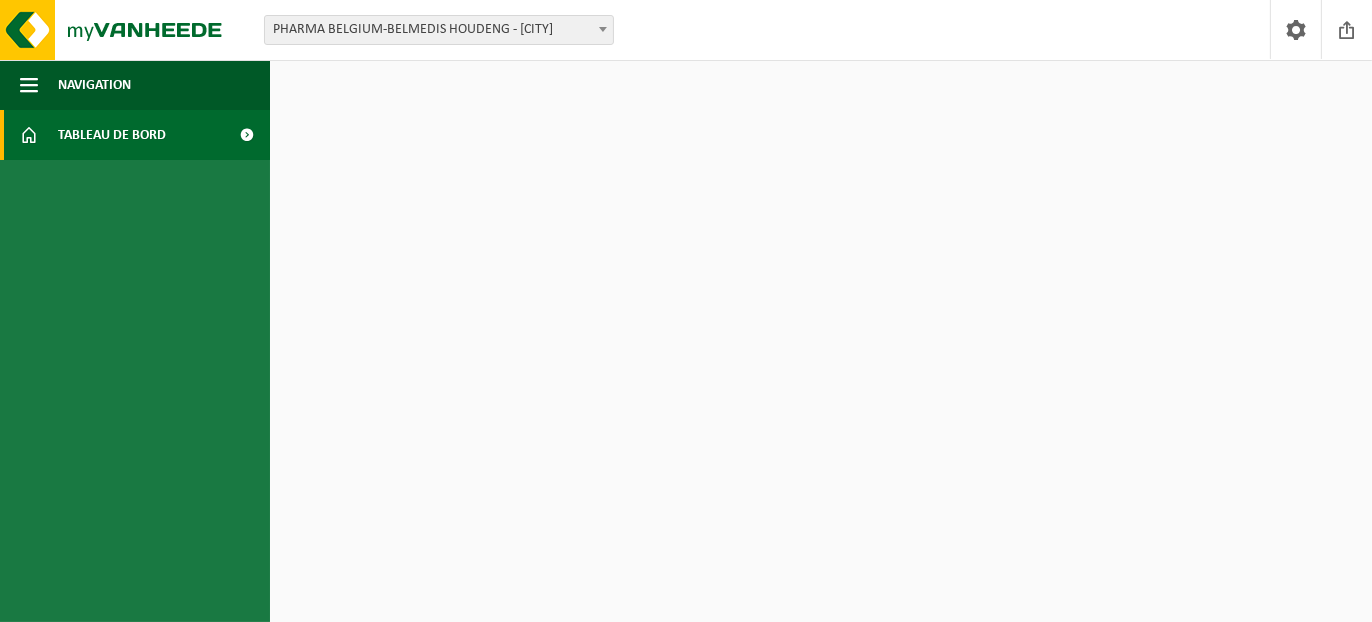 click on "Tableau de bord" at bounding box center (112, 135) 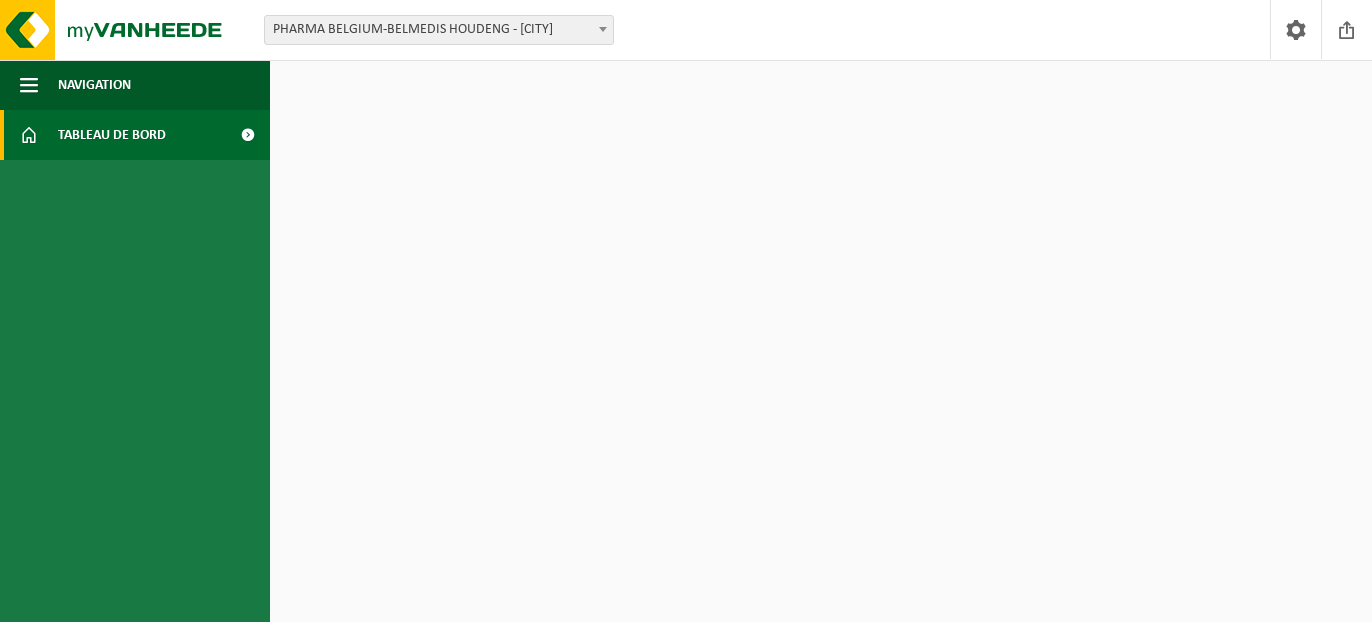 scroll, scrollTop: 0, scrollLeft: 0, axis: both 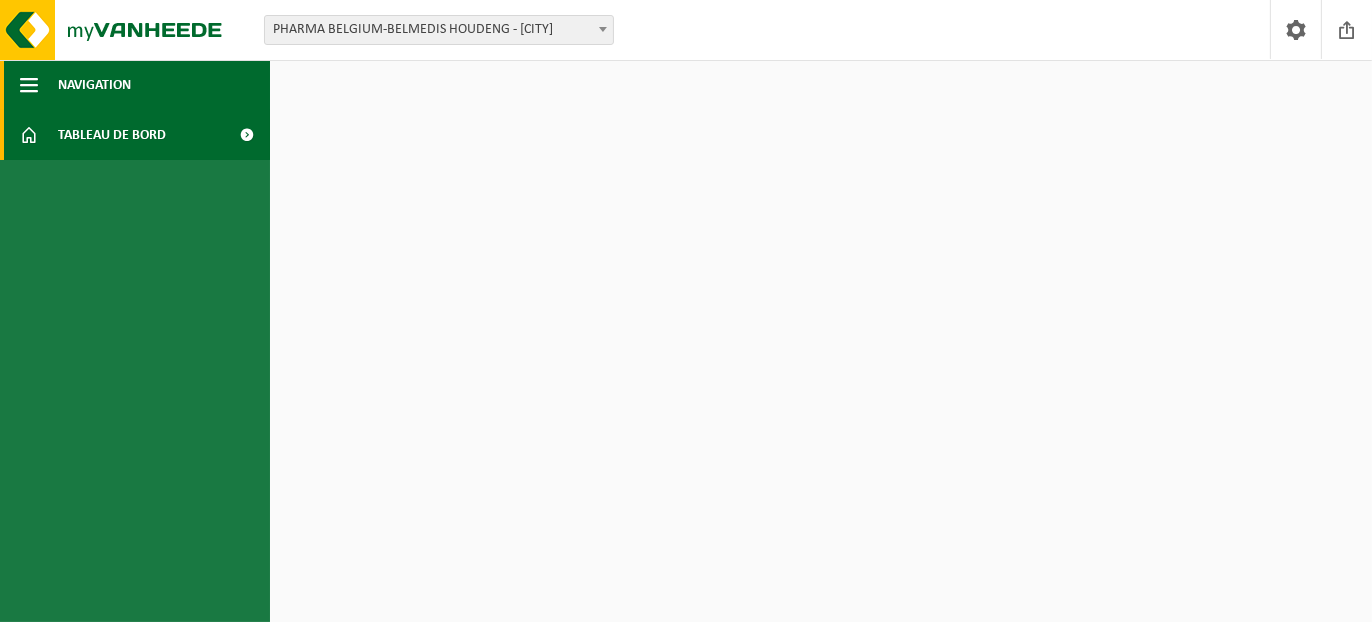 click on "Navigation" at bounding box center (94, 85) 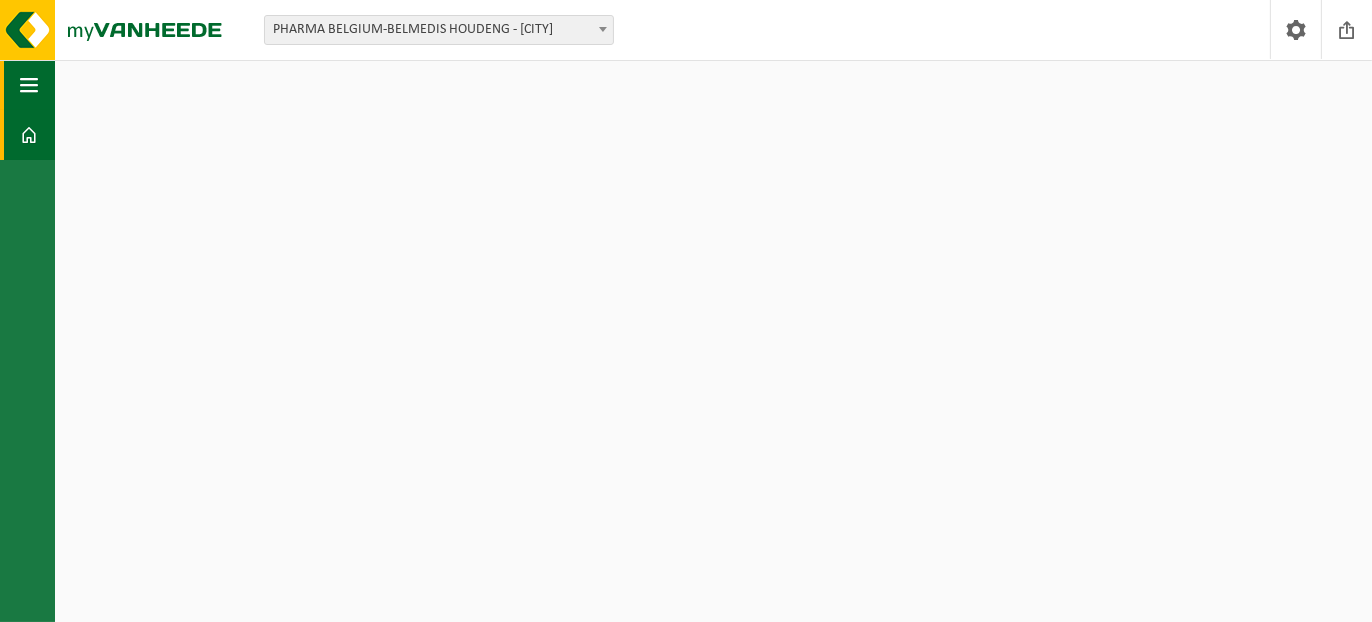 click at bounding box center [29, 85] 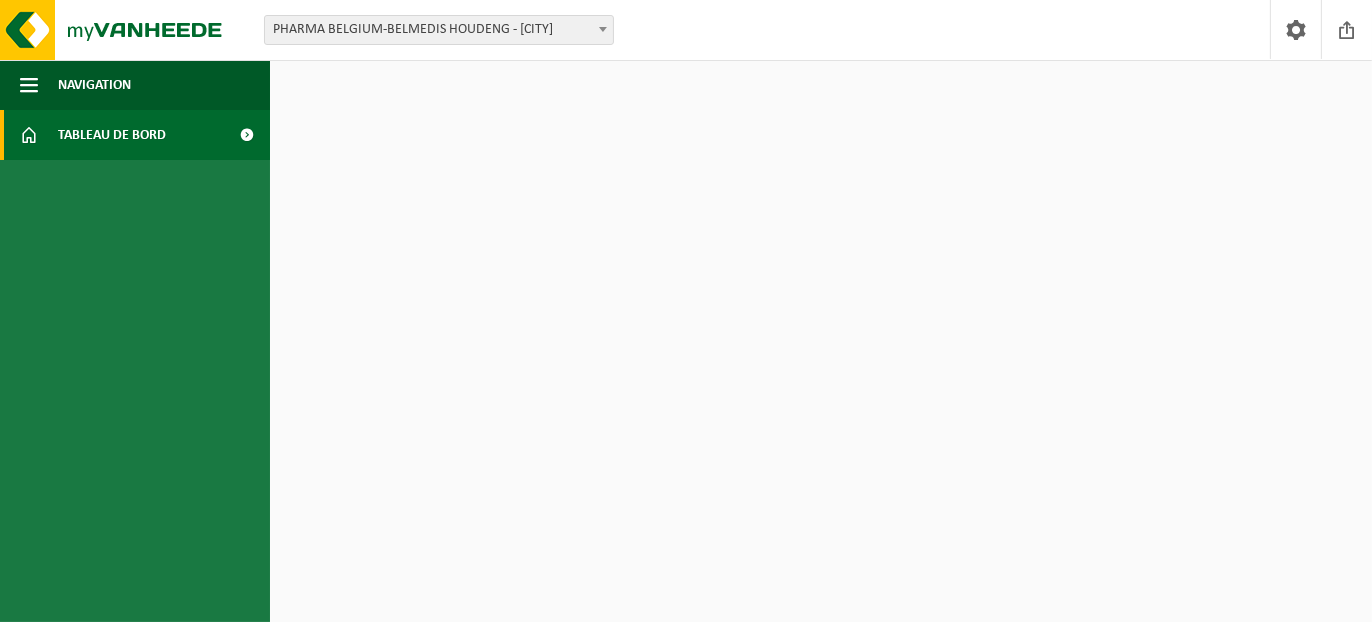 click at bounding box center [603, 29] 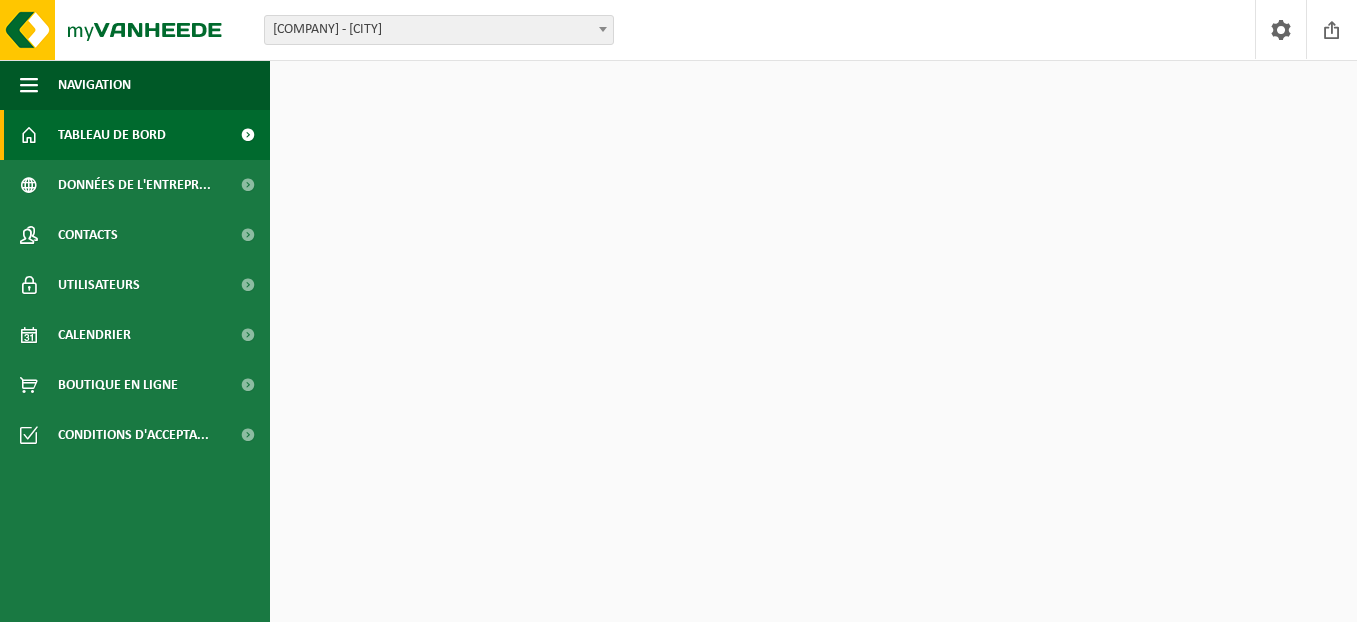 scroll, scrollTop: 0, scrollLeft: 0, axis: both 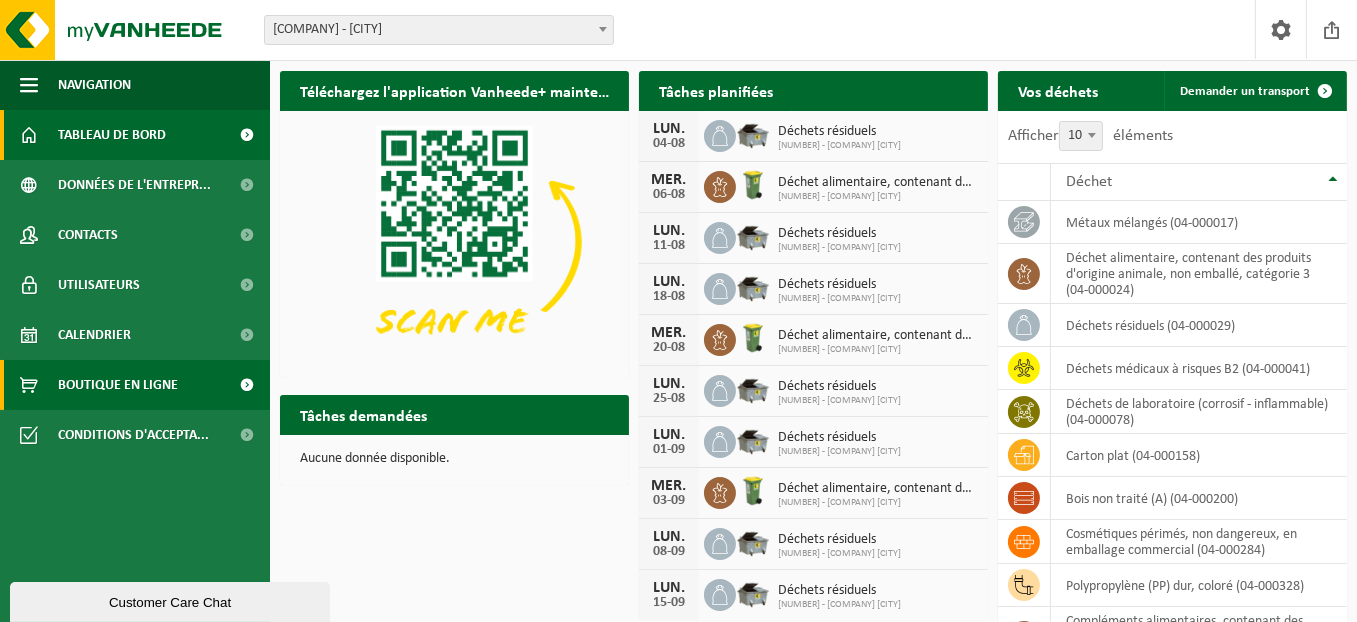click on "Boutique en ligne" at bounding box center [135, 385] 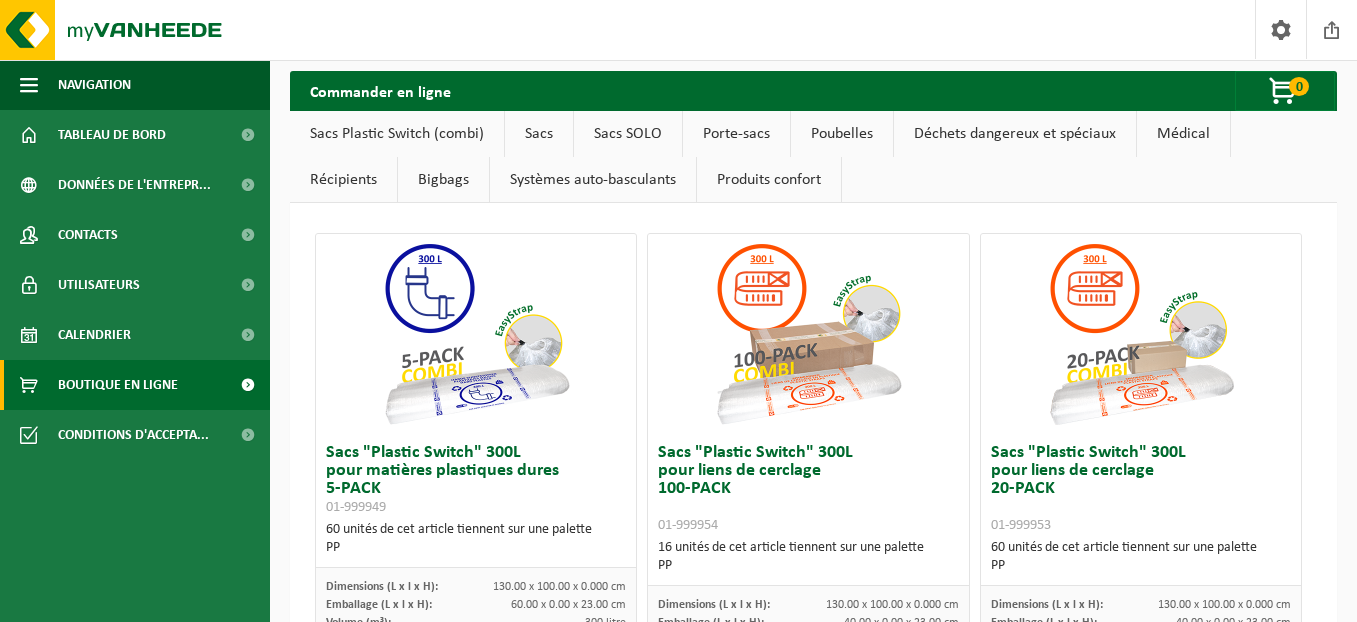 scroll, scrollTop: 0, scrollLeft: 0, axis: both 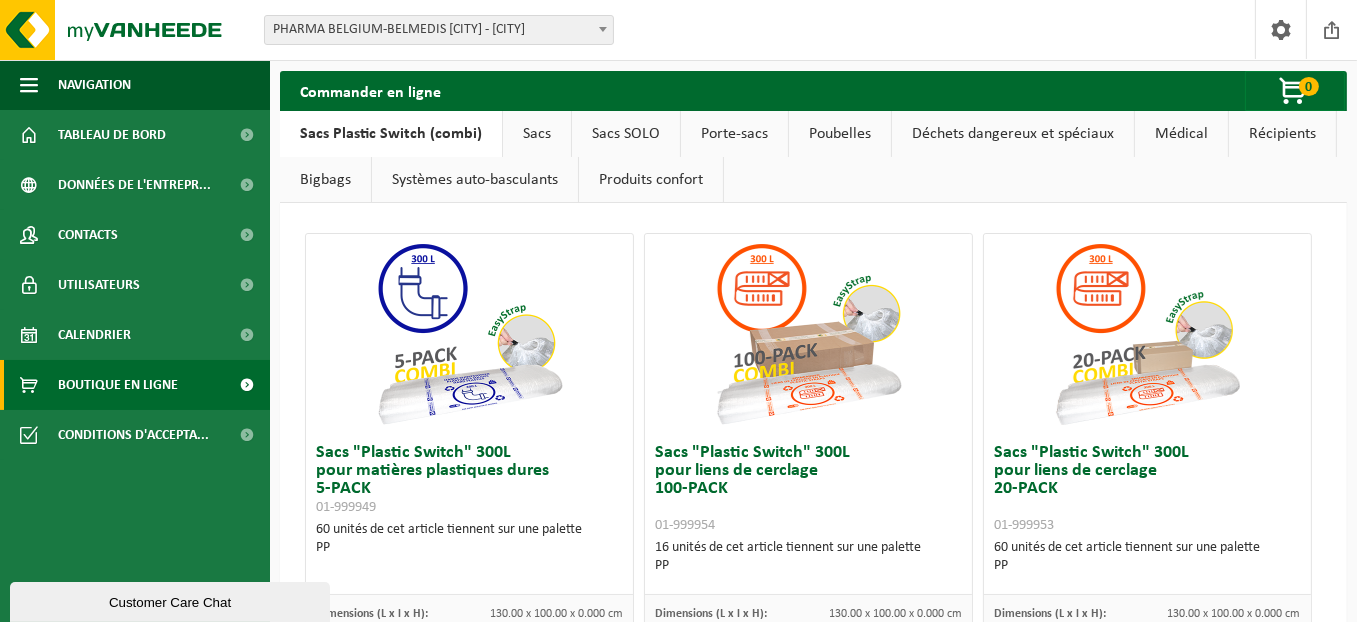 click on "Sacs" at bounding box center [537, 134] 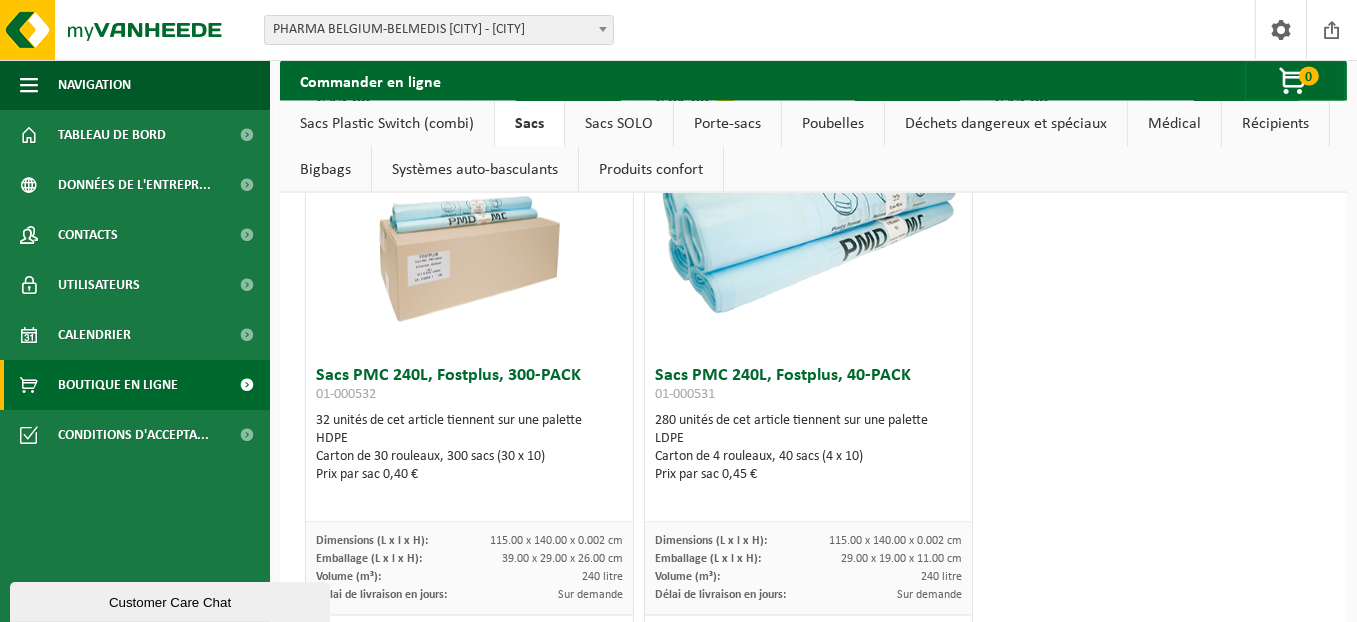 scroll, scrollTop: 4475, scrollLeft: 0, axis: vertical 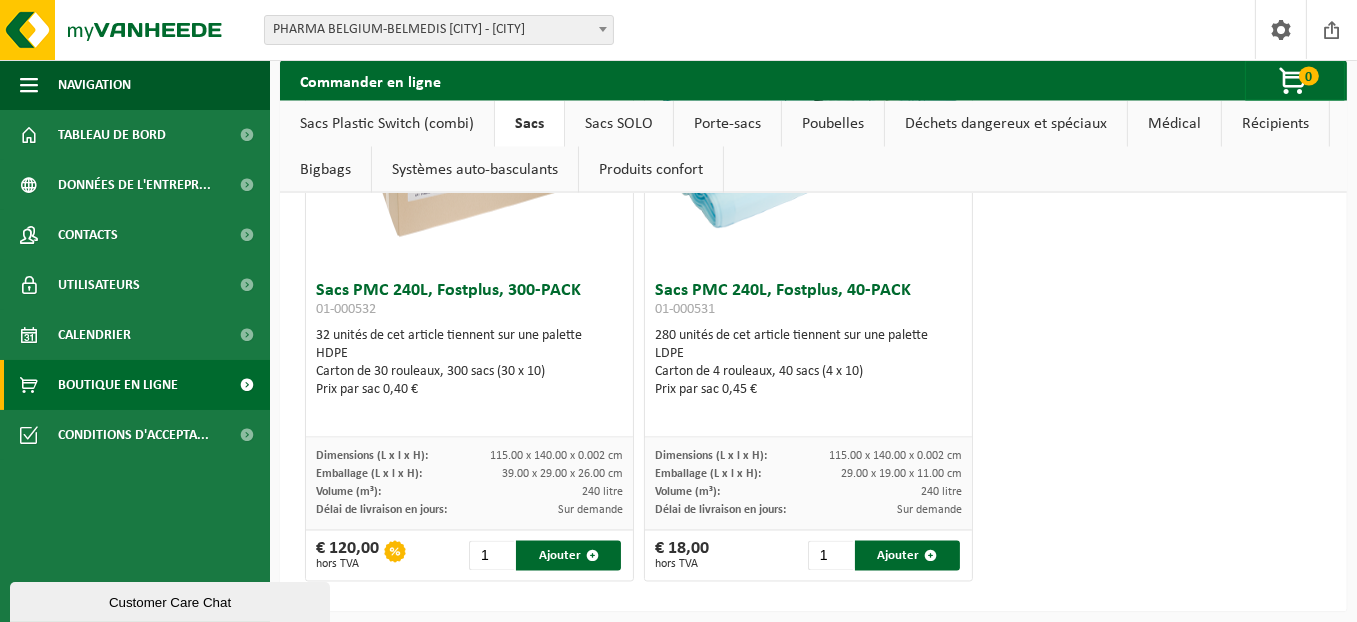 click on "Bigbags" at bounding box center [325, 170] 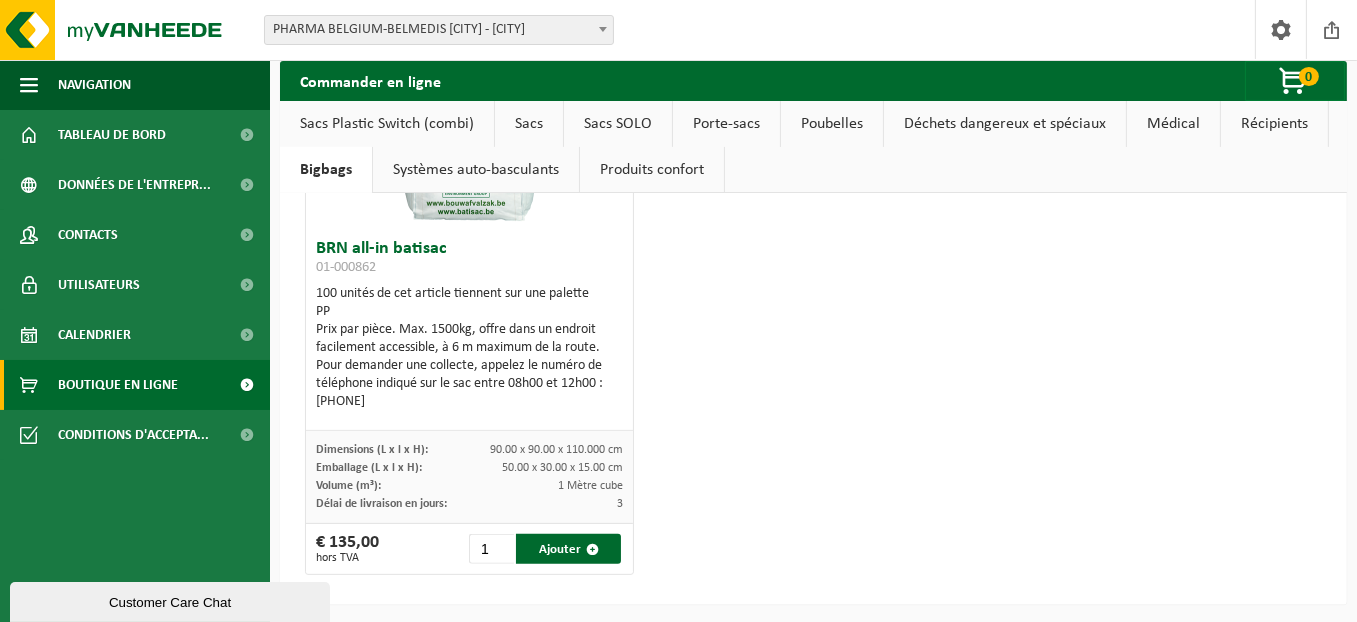 scroll, scrollTop: 370, scrollLeft: 0, axis: vertical 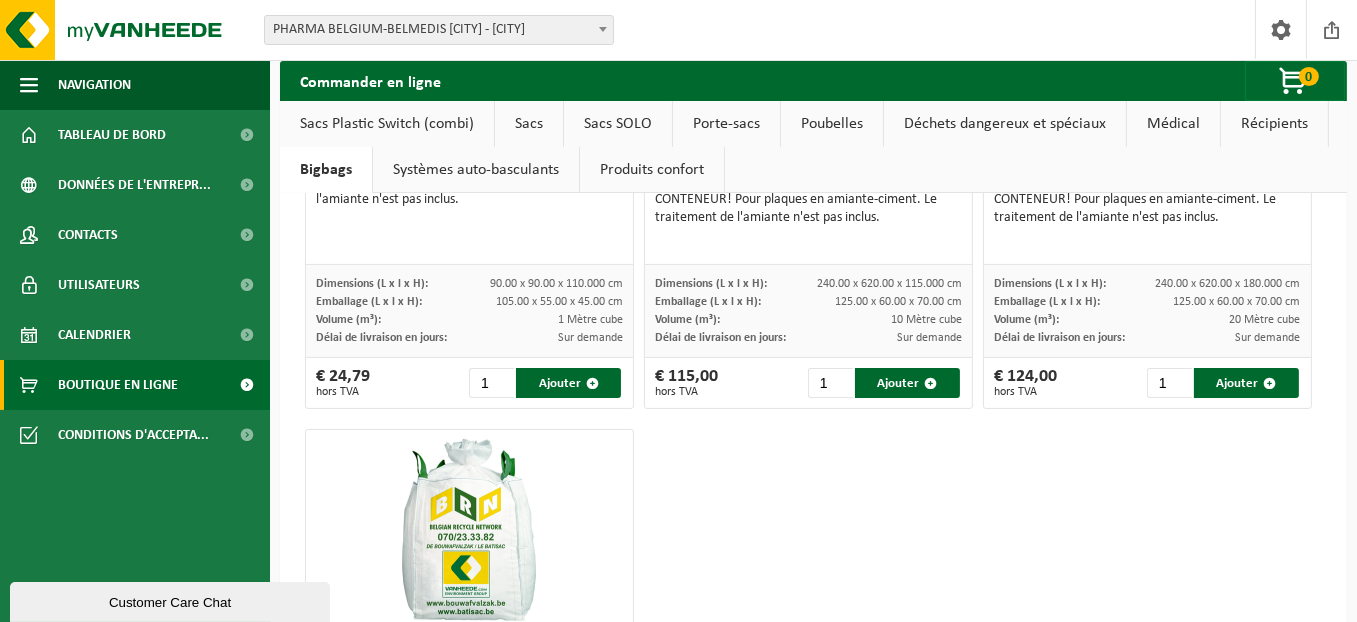 click on "Sacs Plastic Switch (combi)" at bounding box center (387, 124) 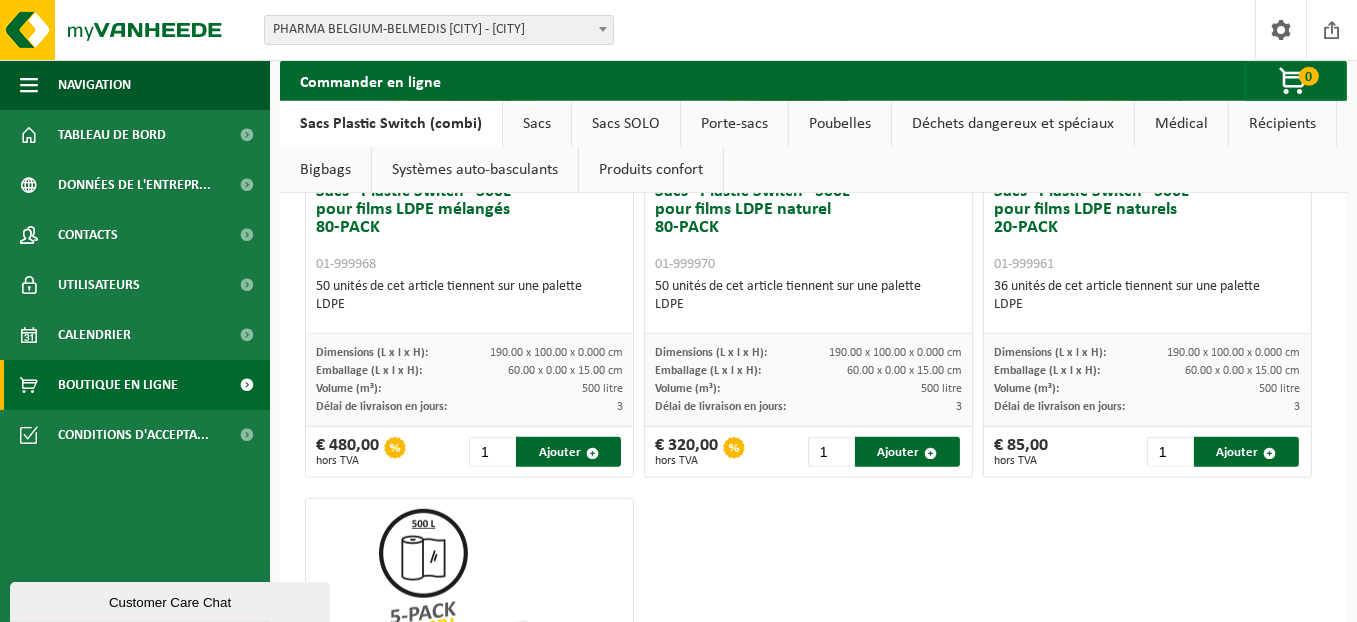 scroll, scrollTop: 1765, scrollLeft: 0, axis: vertical 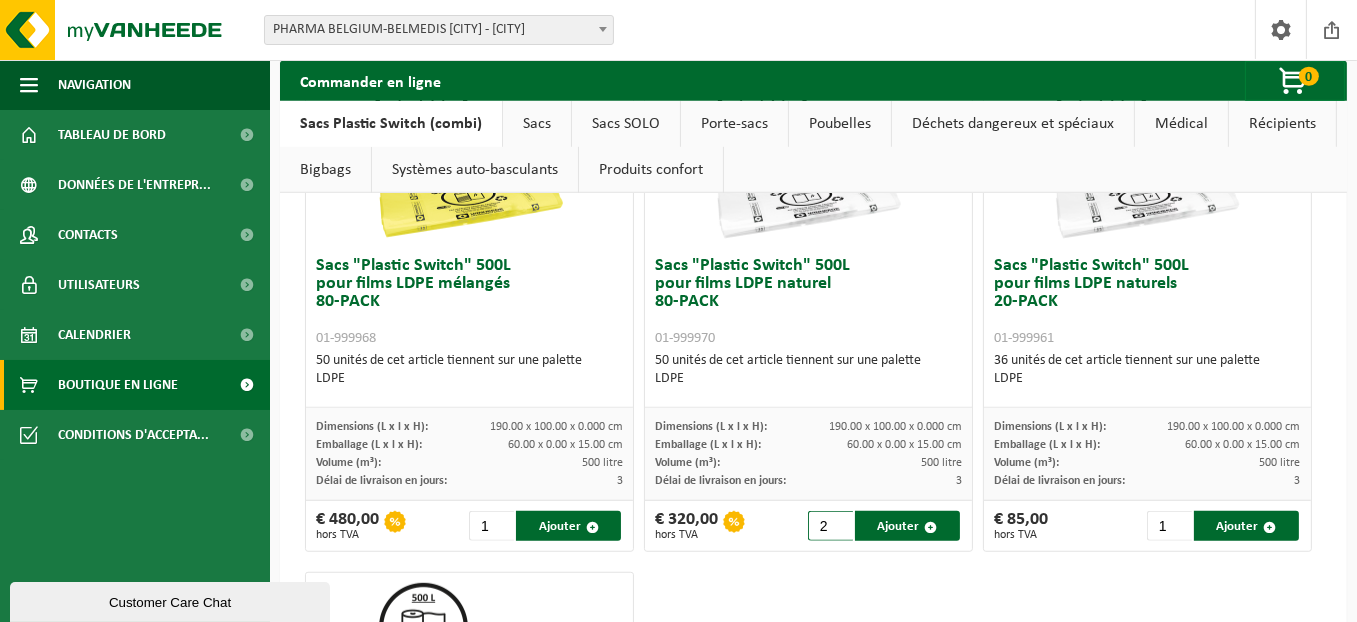 click on "2" at bounding box center [830, 526] 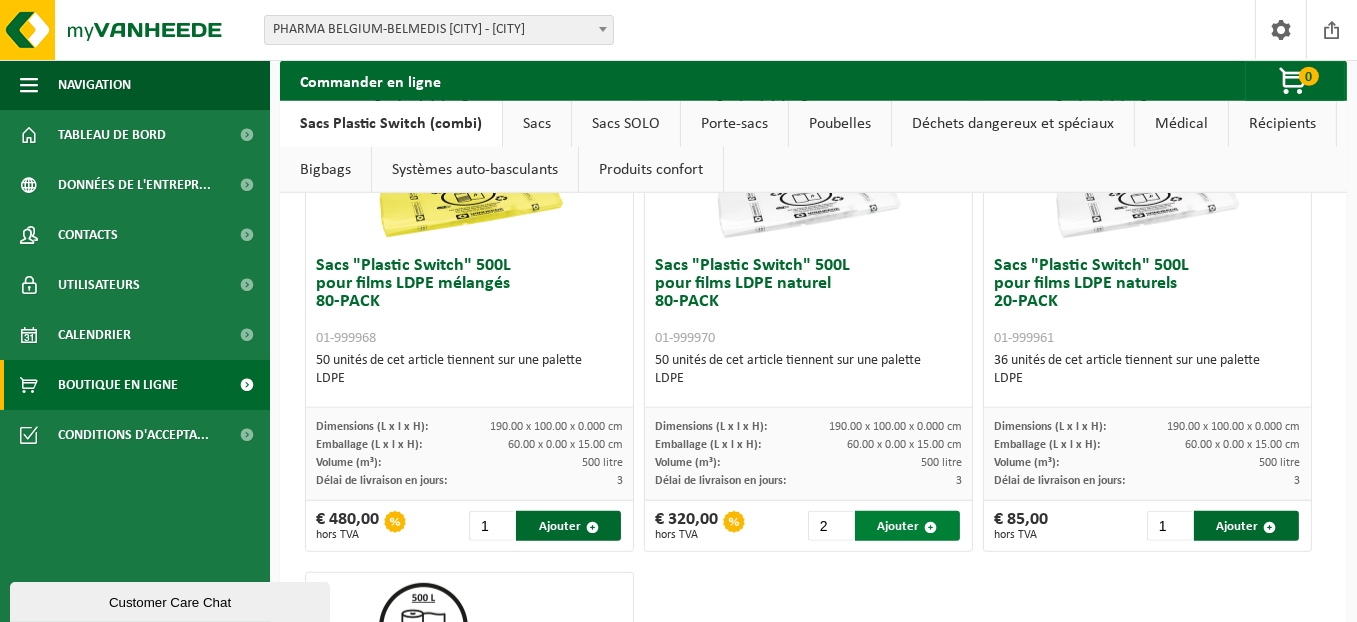 click on "Ajouter" at bounding box center (907, 526) 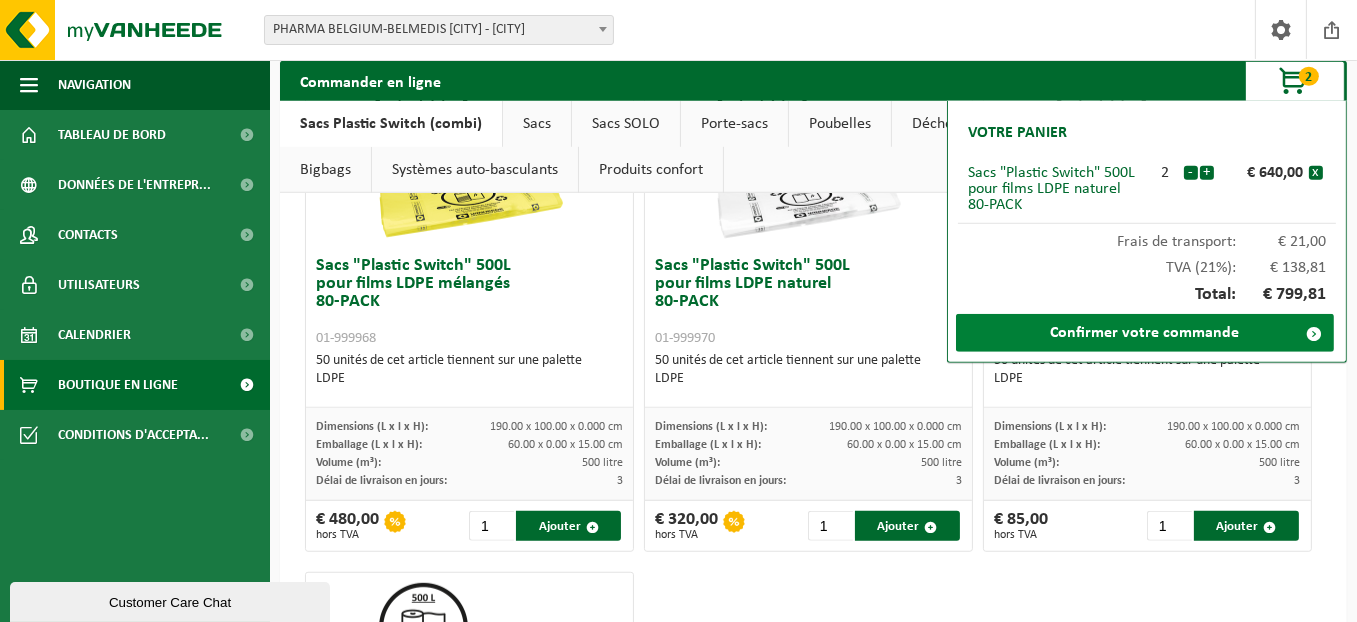 click on "Confirmer votre commande" at bounding box center [1145, 333] 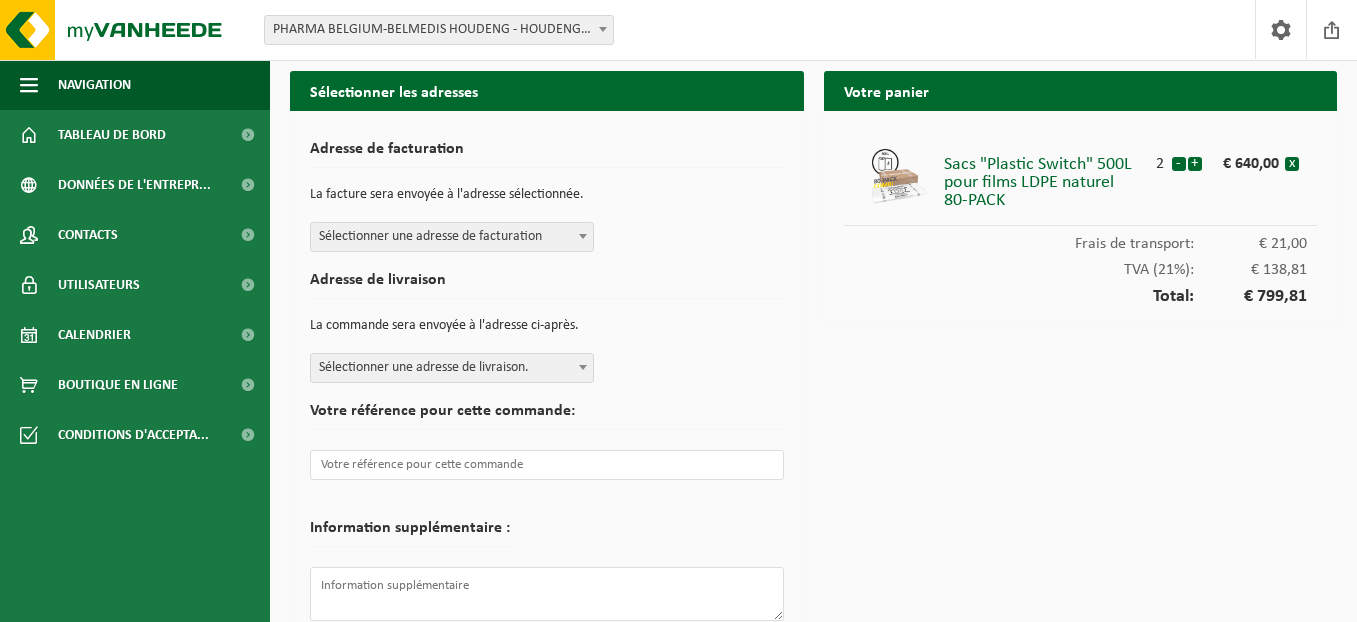 scroll, scrollTop: 0, scrollLeft: 0, axis: both 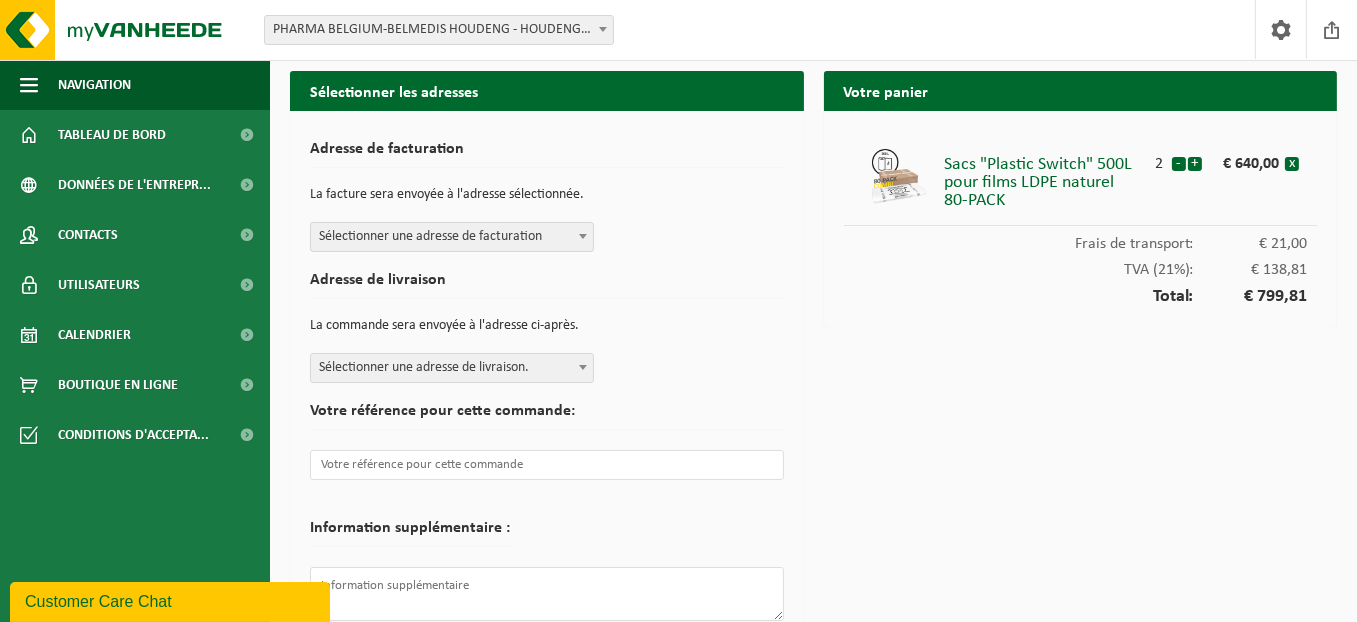 click at bounding box center (583, 236) 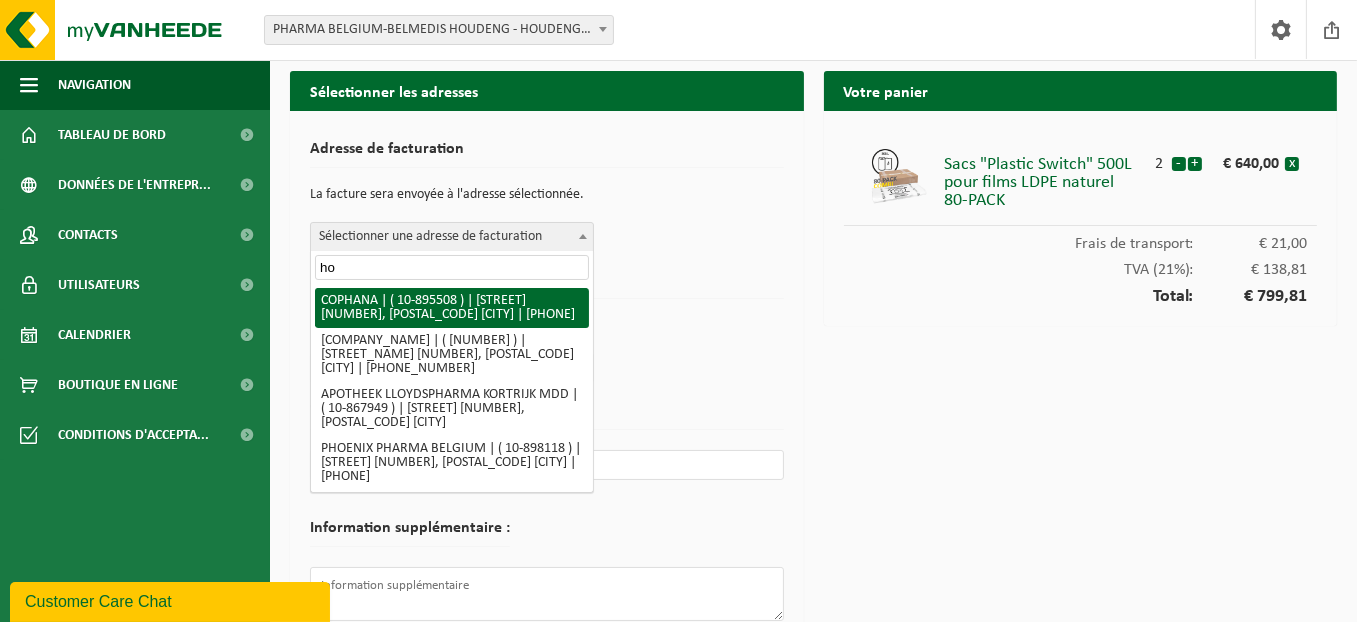 type on "h" 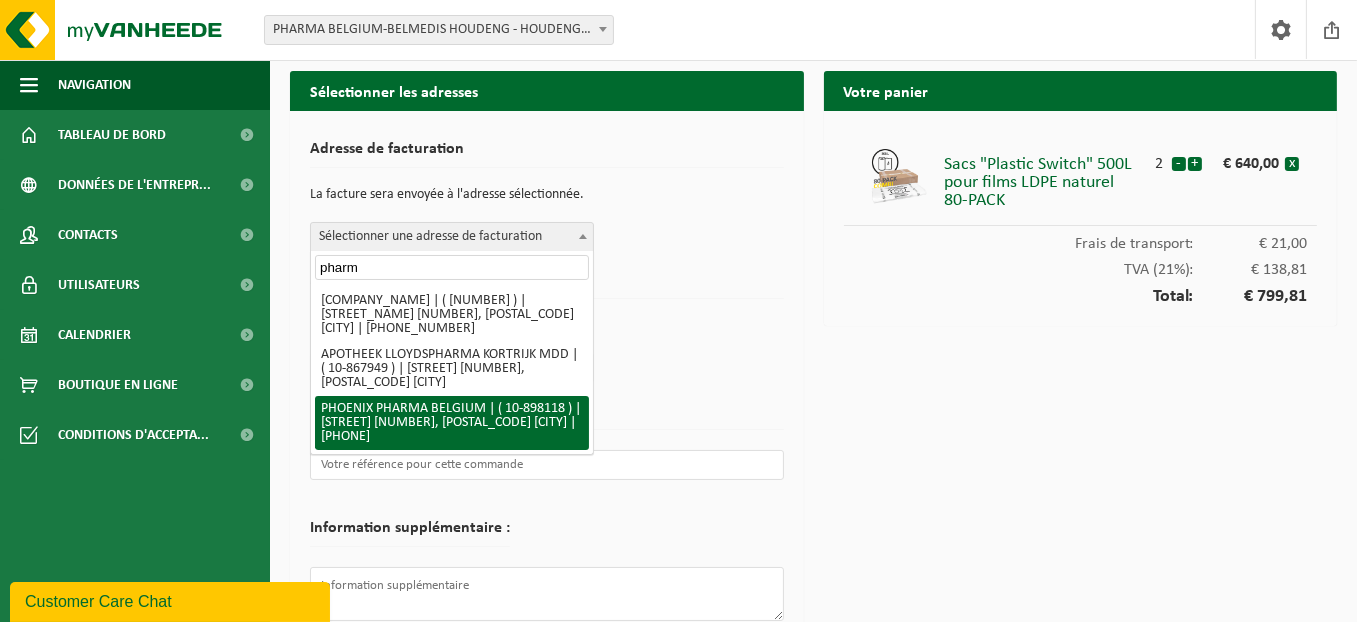 type on "pharm" 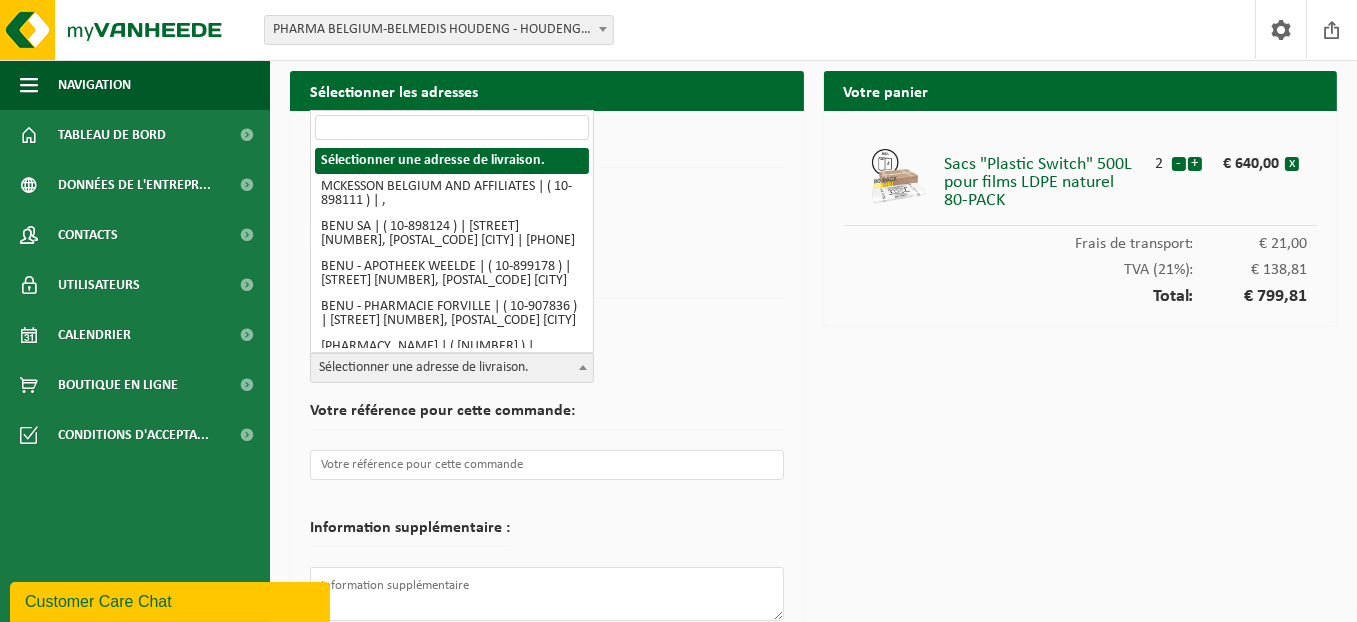 click on "Sélectionner une adresse de livraison." at bounding box center (452, 368) 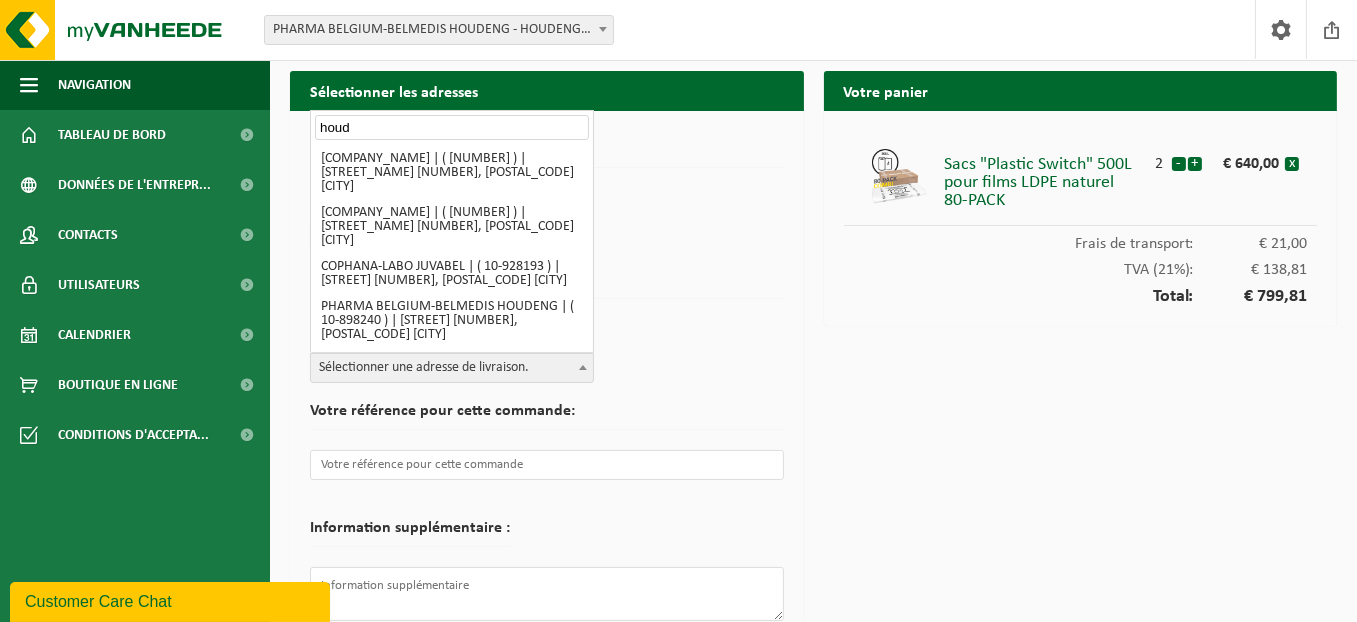 scroll, scrollTop: 1960, scrollLeft: 0, axis: vertical 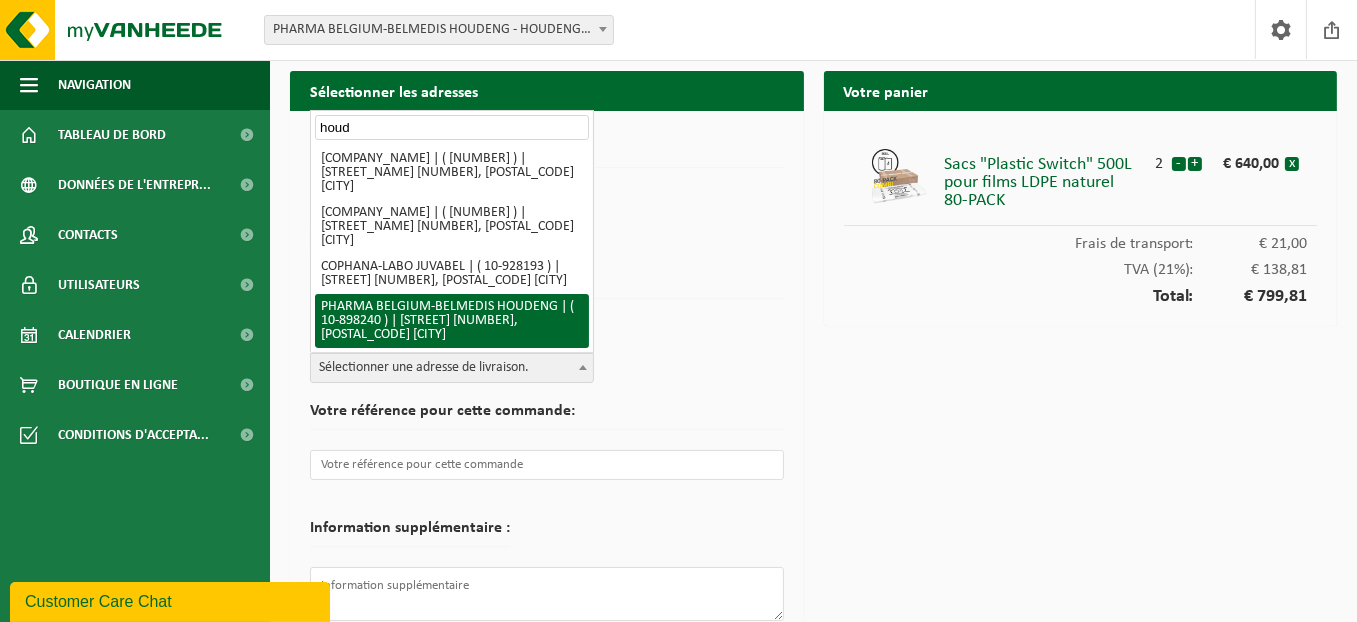 type on "houd" 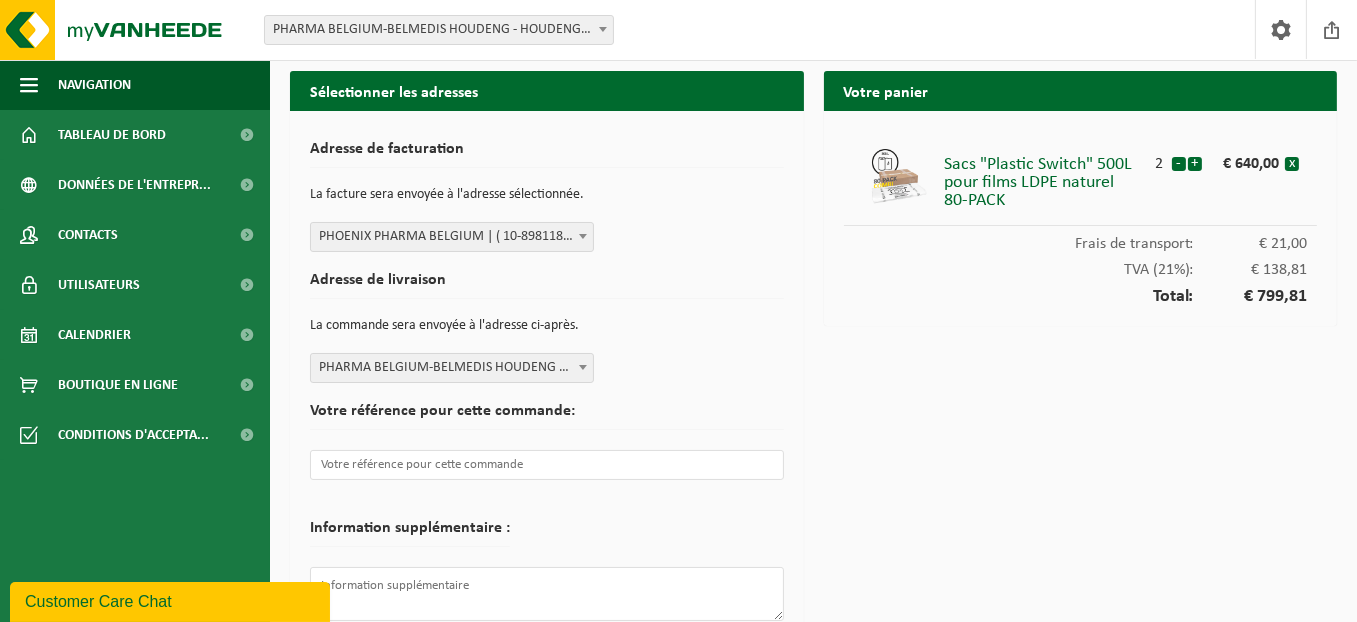 click at bounding box center [583, 367] 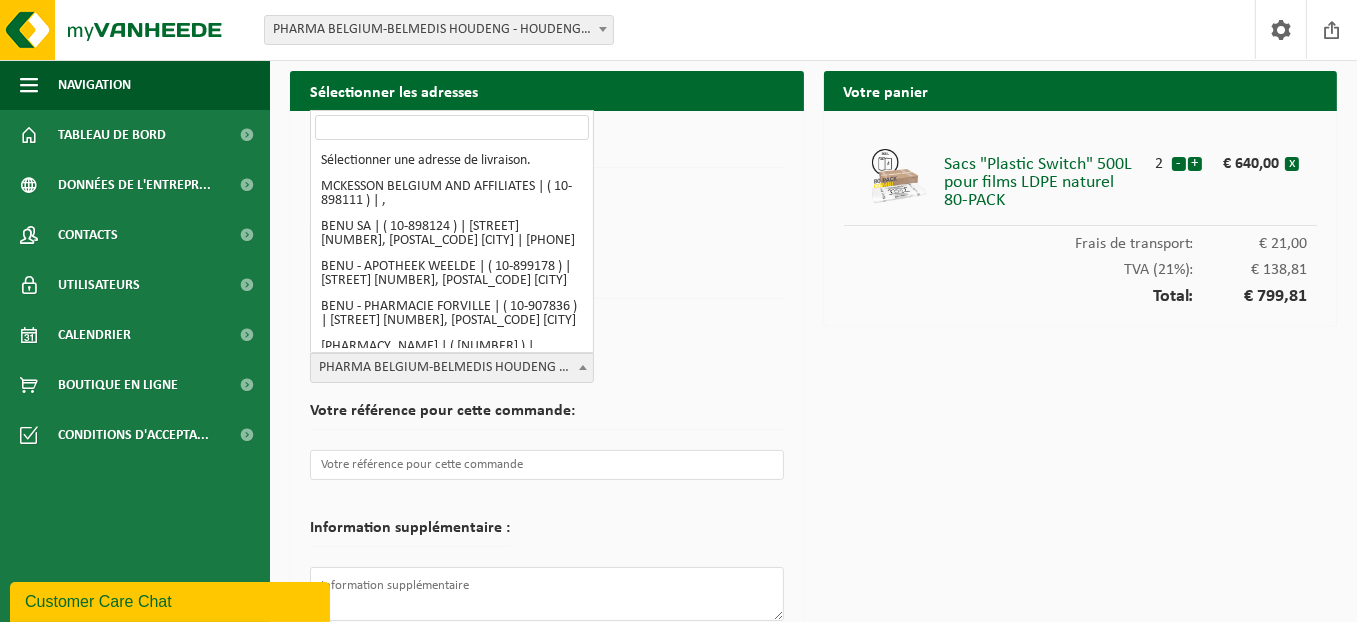 scroll, scrollTop: 3516, scrollLeft: 0, axis: vertical 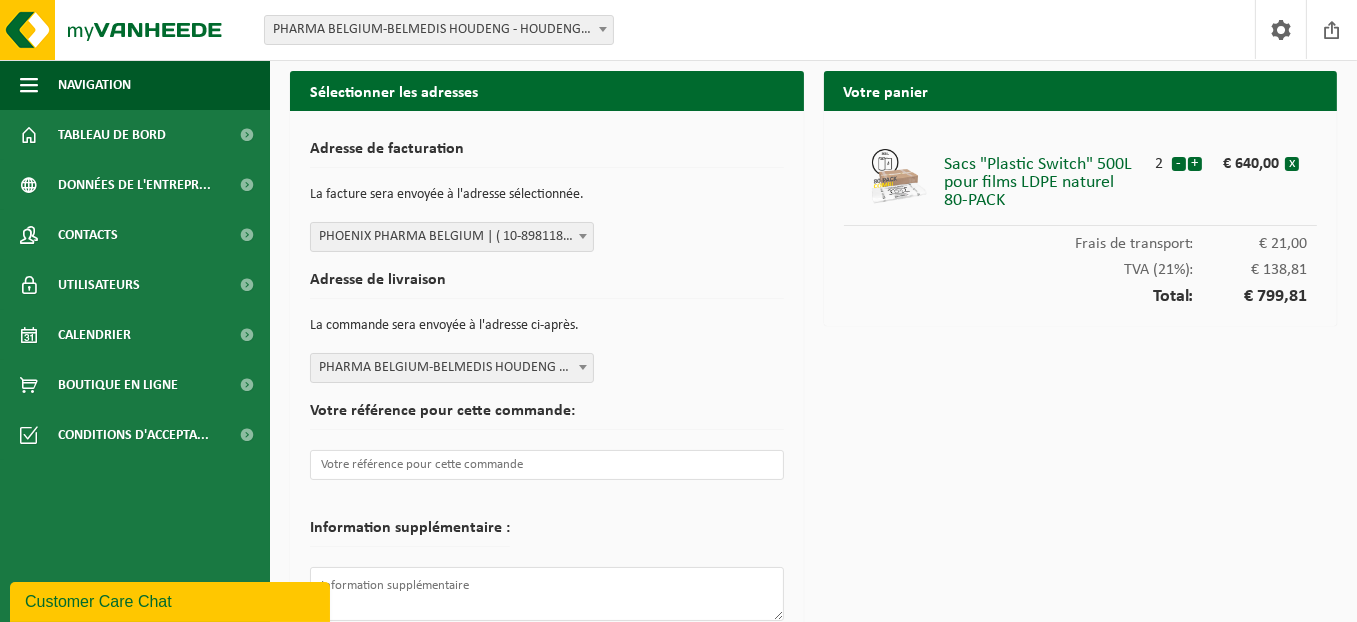 click on "Adresse de livraison   La commande sera envoyée à l'adresse ci-après.     Sélectionner une adresse de livraison. ';   MCKESSON BELGIUM AND AFFILIATES  | ( 10-898111 ) | ,       BENU SA  | ( 10-898124 ) | [STREET] [NUMBER], [POSTAL_CODE] [CITY] | [PHONE]      BENU - APOTHEEK WEELDE  | ( 10-899178 ) | [STREET] [NUMBER], [POSTAL_CODE] [CITY]       BENU - PHARMACIE FORVILLE  | ( 10-907836 ) | [STREET] [NUMBER], [POSTAL_CODE] [CITY]       BENU - ZOERLE PHARMA  | ( 10-933803 ) | [STREET] [NUMBER], [POSTAL_CODE] [CITY]       BENU -APOTHEEK DE LEIE  | ( 10-899223 ) | [STREET] [NUMBER], [POSTAL_CODE] [CITY]       BENU -APOTHEEK ASPELARE  | ( 10-899216 ) | [STREET] [NUMBER], [POSTAL_CODE] [CITY]       BENU -APOTHEEK REKEM  | ( 10-899209 ) | [STREET] [NUMBER], [POSTAL_CODE] [CITY]       BENU -PHARMACIE ROSIER-BOIS  | ( 10-899239 ) | [STREET] [NUMBER], [POSTAL_CODE] [CITY]       BENU -PHARMACIE COURCELLES  | ( 10-915291 ) | [STREET] [NUMBER], [POSTAL_CODE] [CITY]       BENU -PHARMACIE DES ASCENSEURS  | ( 10-899242 ) | [STREET] [NUMBER], [POSTAL_CODE] [CITY]" at bounding box center [547, 327] 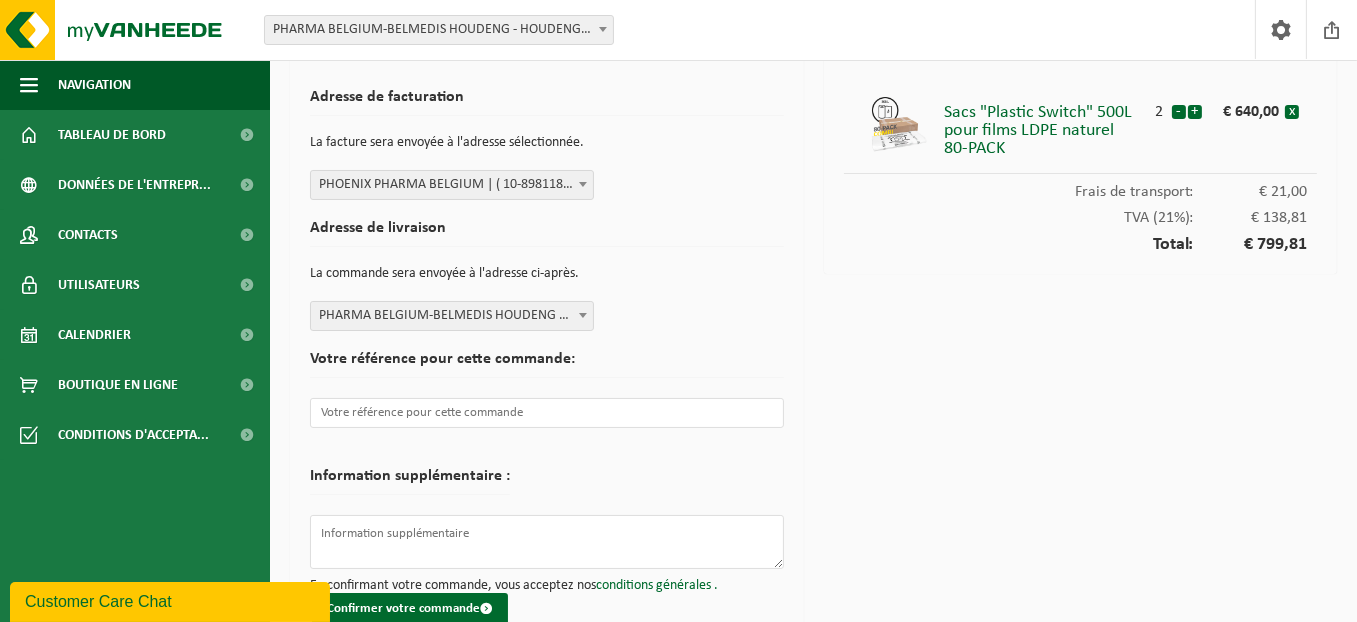 scroll, scrollTop: 82, scrollLeft: 0, axis: vertical 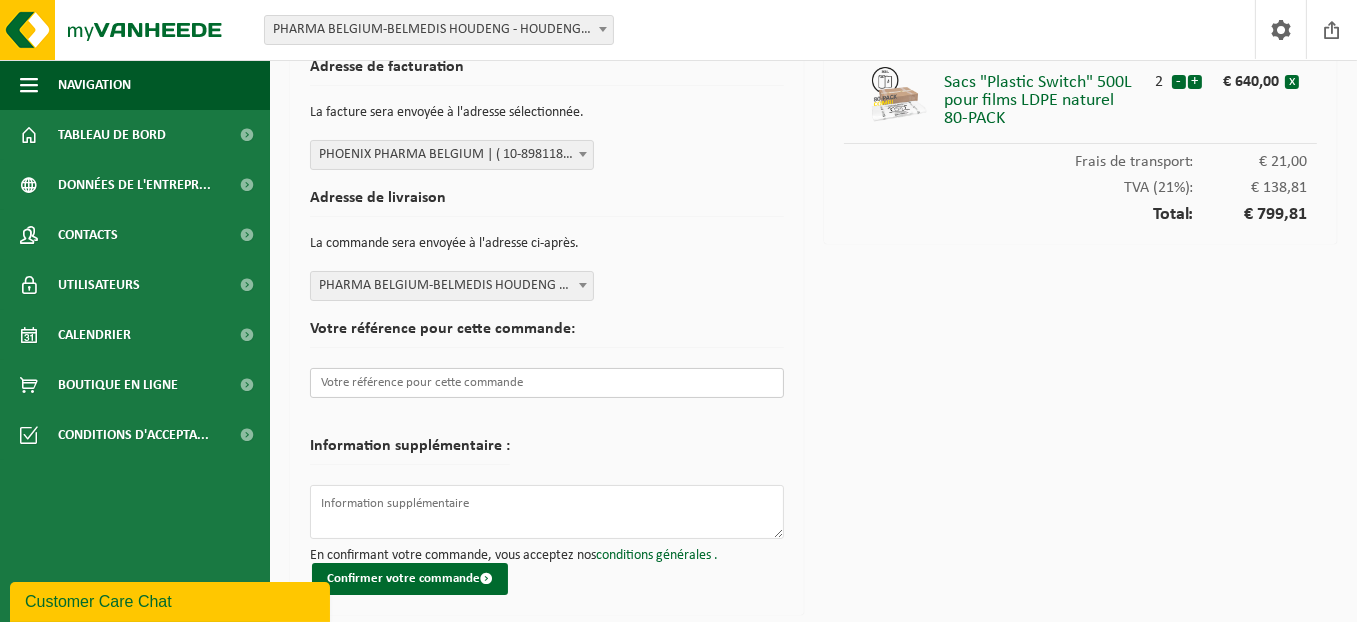 click at bounding box center (547, 383) 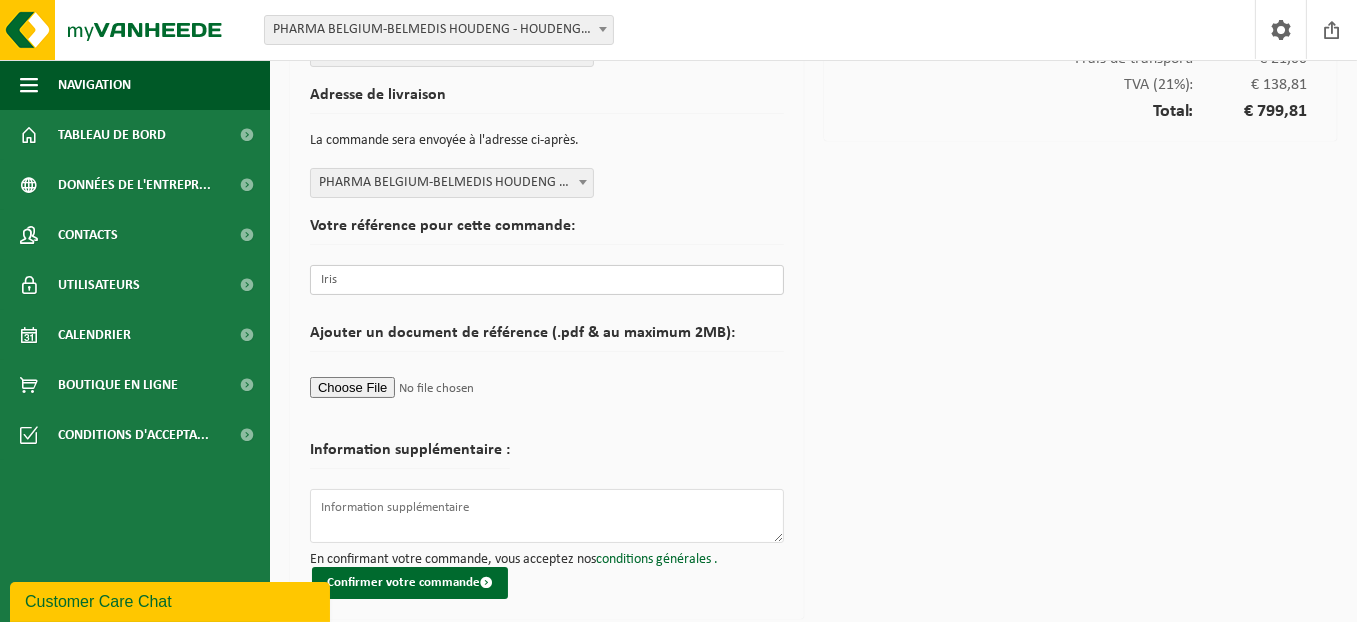 scroll, scrollTop: 188, scrollLeft: 0, axis: vertical 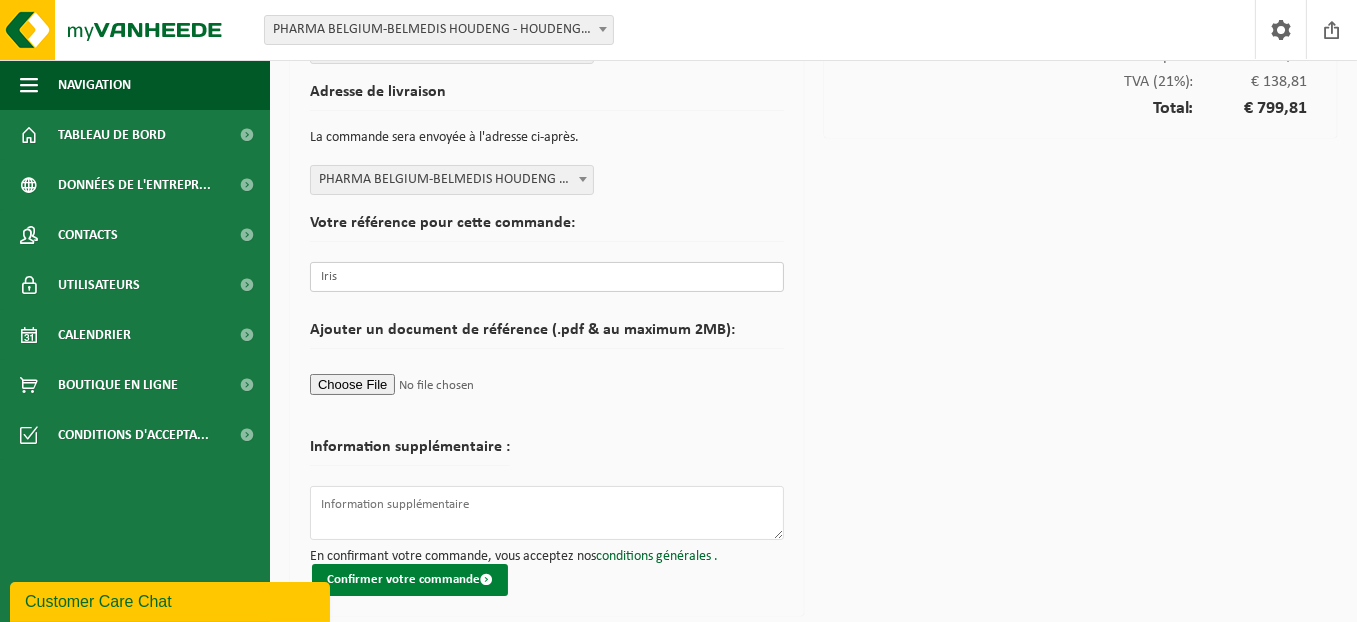 type on "Iris" 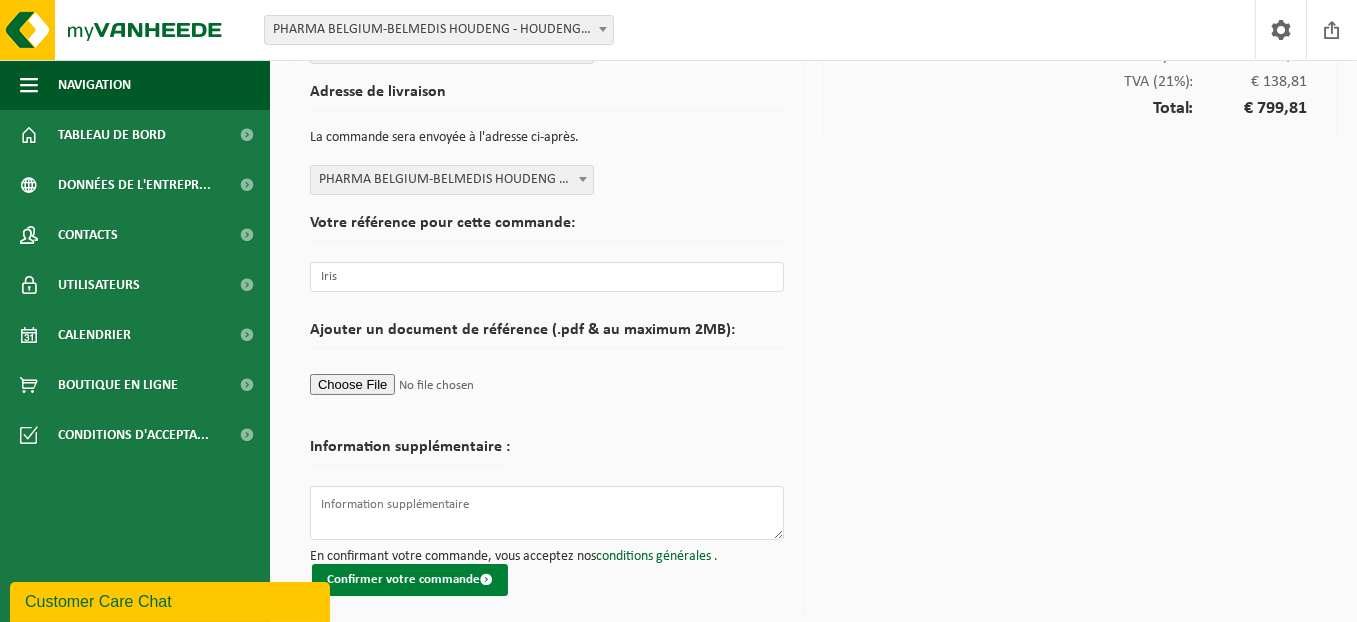 click on "Confirmer votre commande" at bounding box center [410, 580] 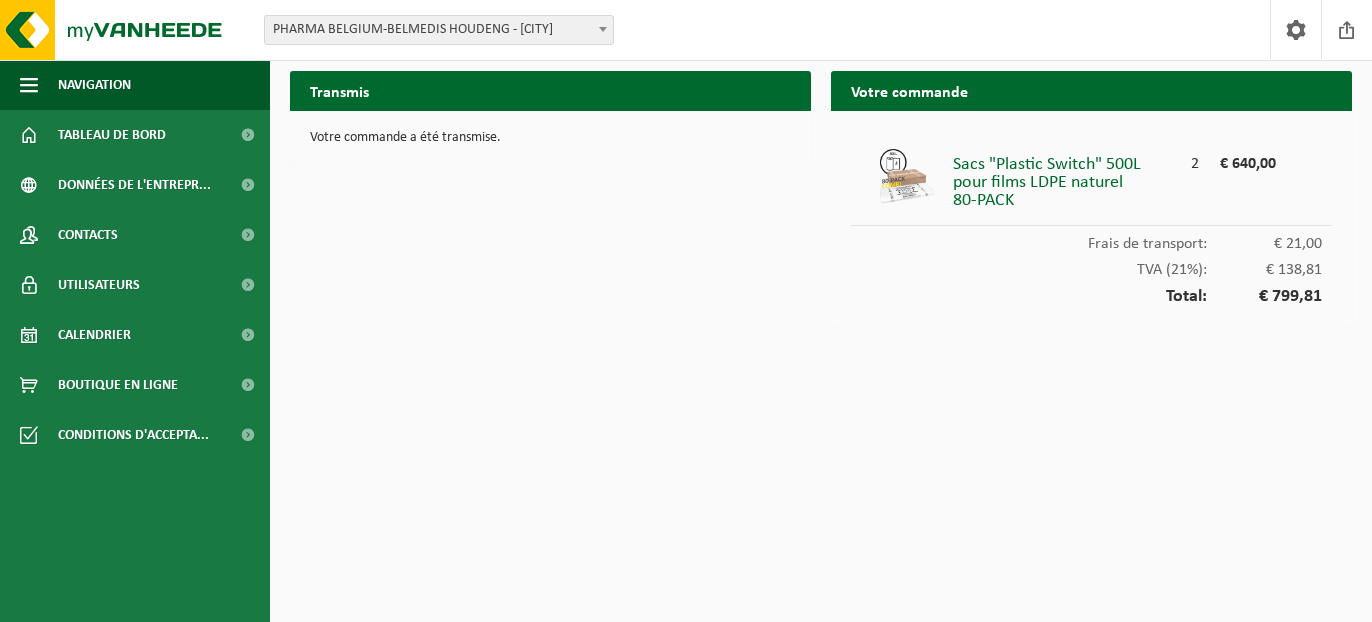 scroll, scrollTop: 0, scrollLeft: 0, axis: both 